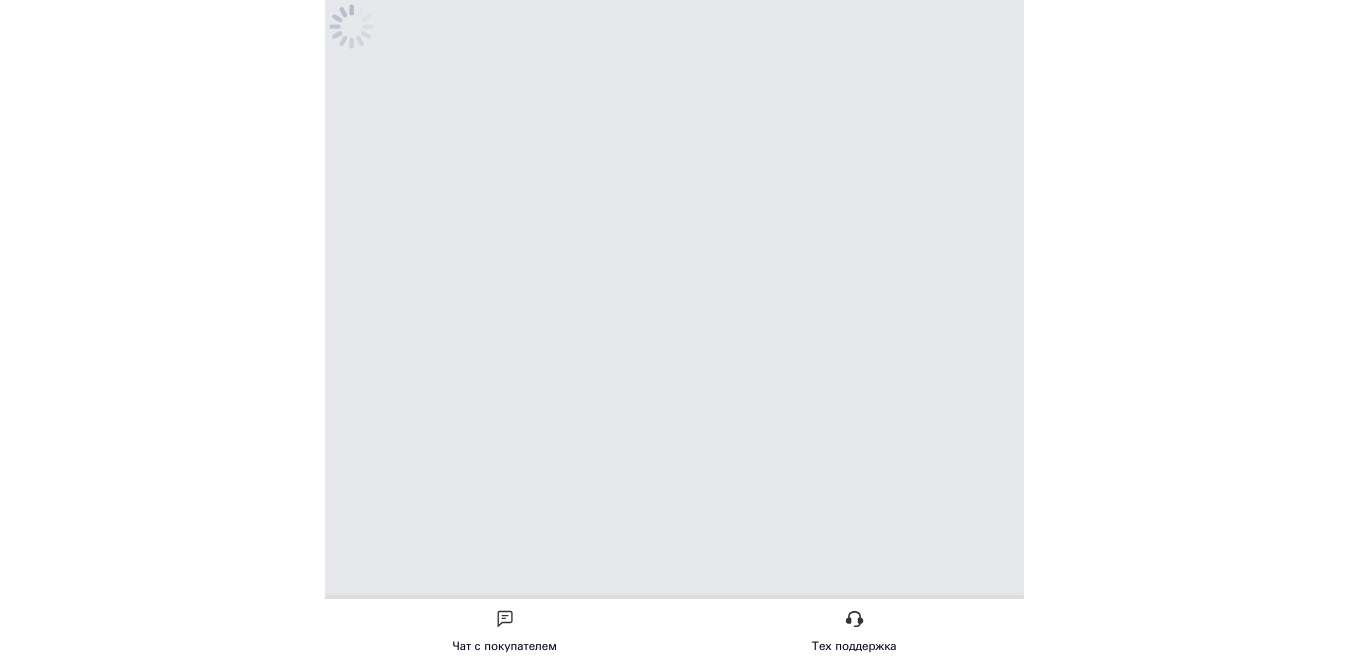 scroll, scrollTop: 0, scrollLeft: 0, axis: both 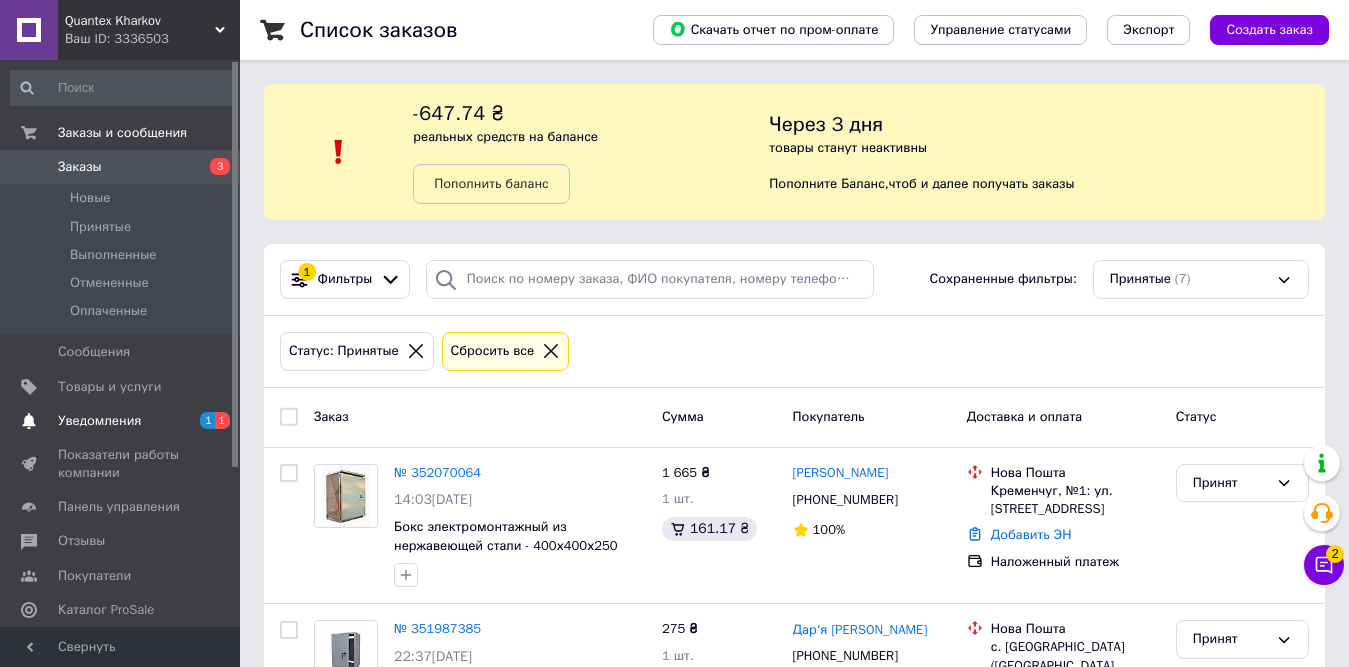 click on "Уведомления" at bounding box center [99, 421] 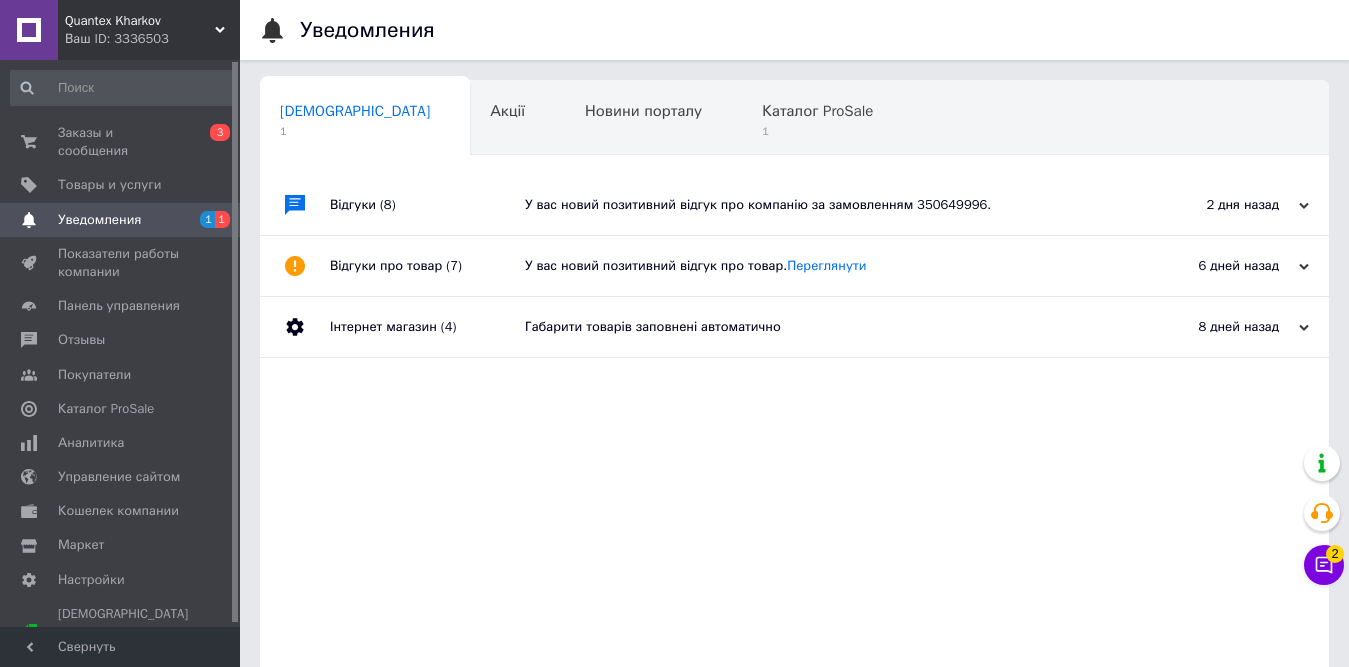 click on "У вас новий позитивний відгук про компанію за замовленням 350649996." at bounding box center [817, 205] 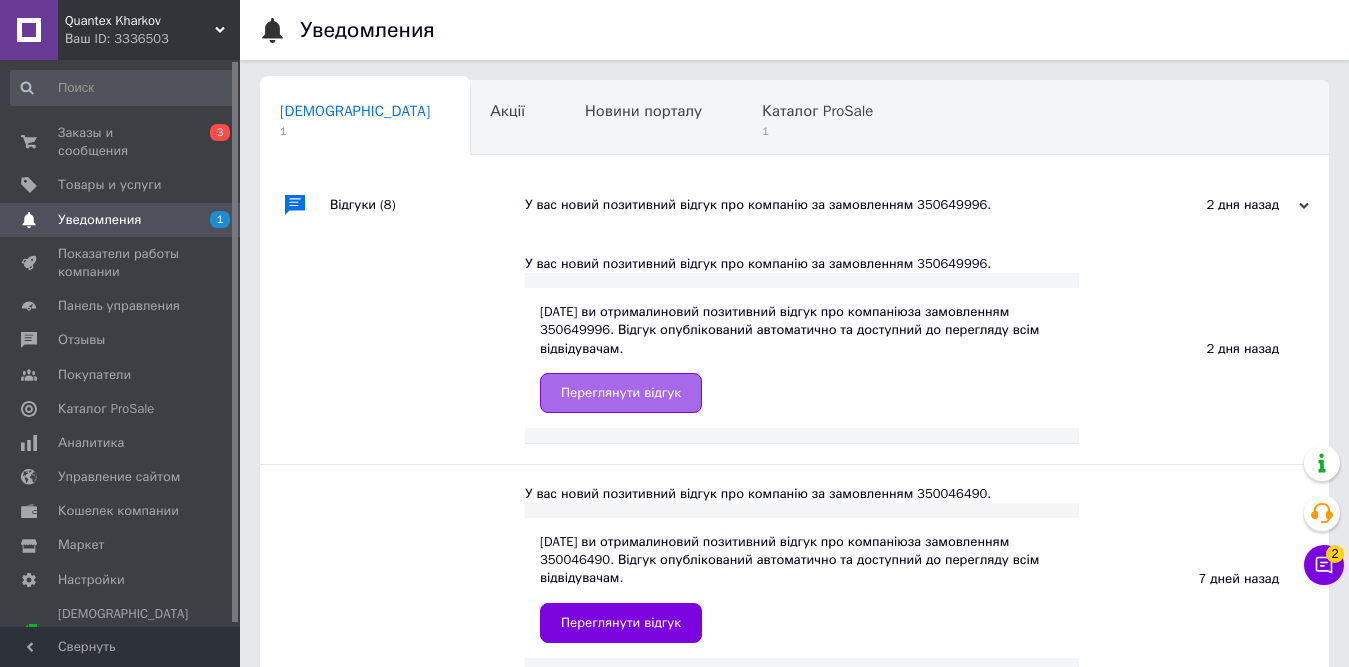 click on "Переглянути відгук" at bounding box center [621, 393] 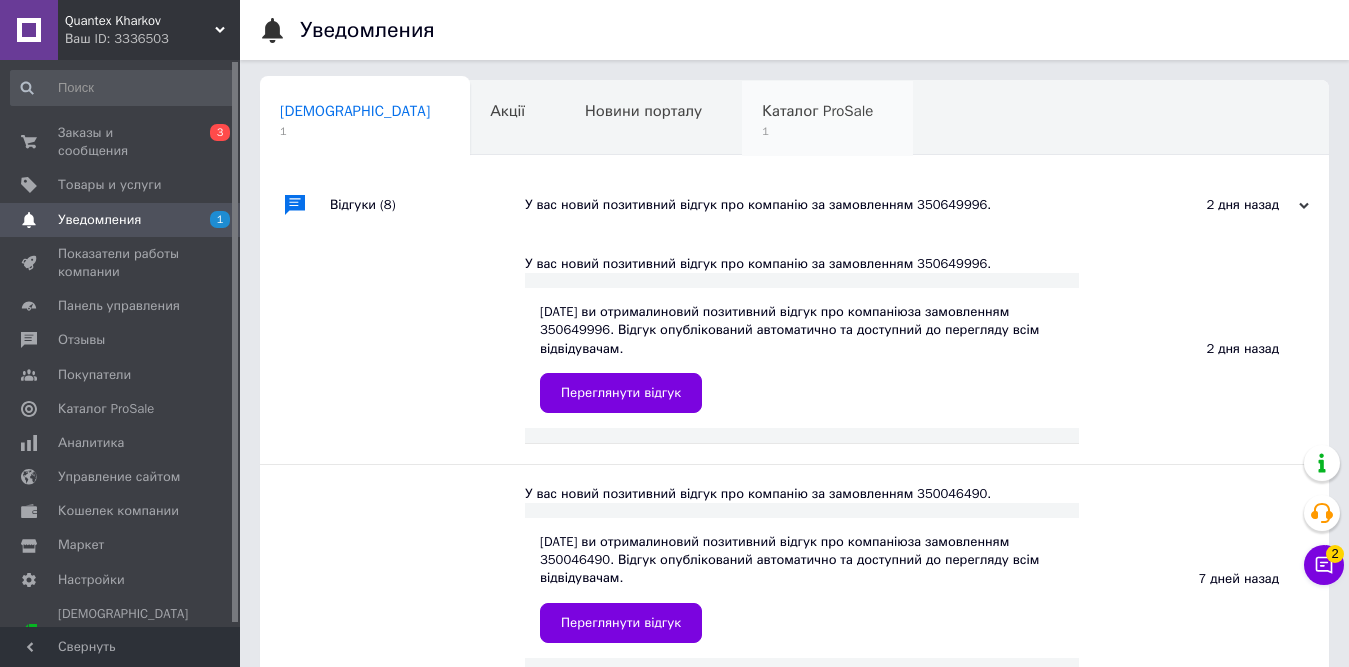 click on "Каталог ProSale" at bounding box center (817, 111) 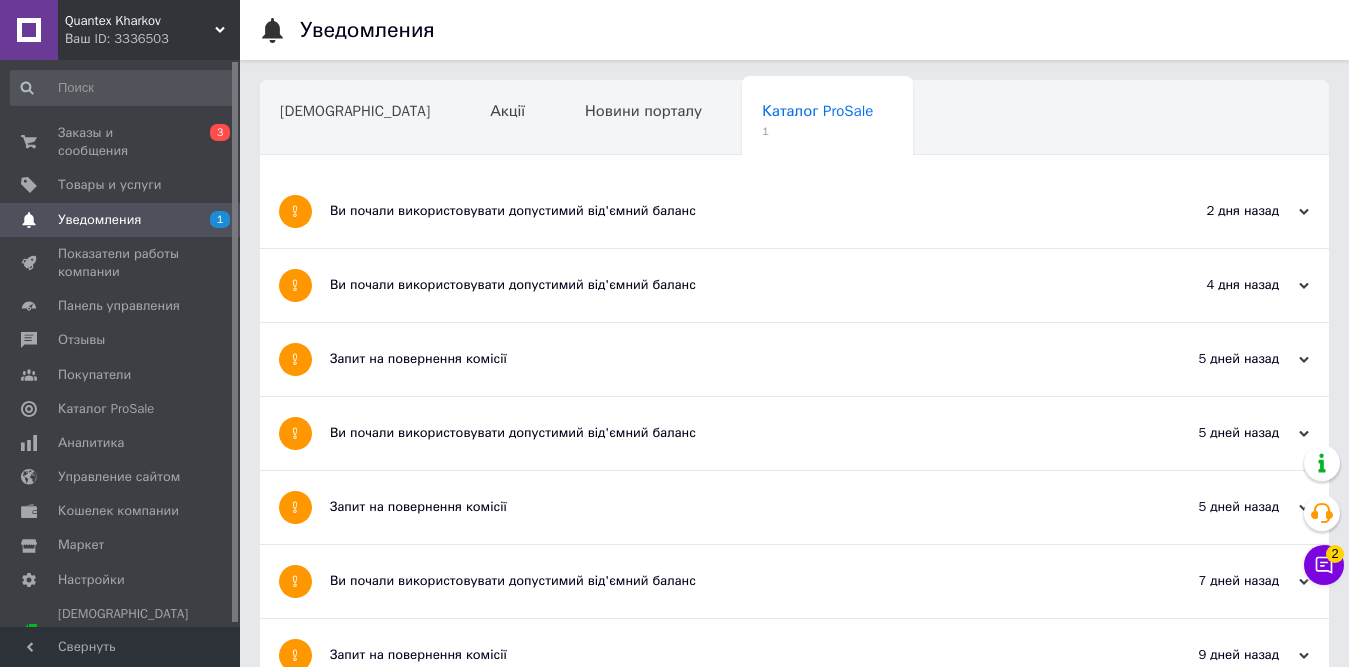 click on "Ви почали використовувати допустимий від'ємний баланс" at bounding box center (719, 211) 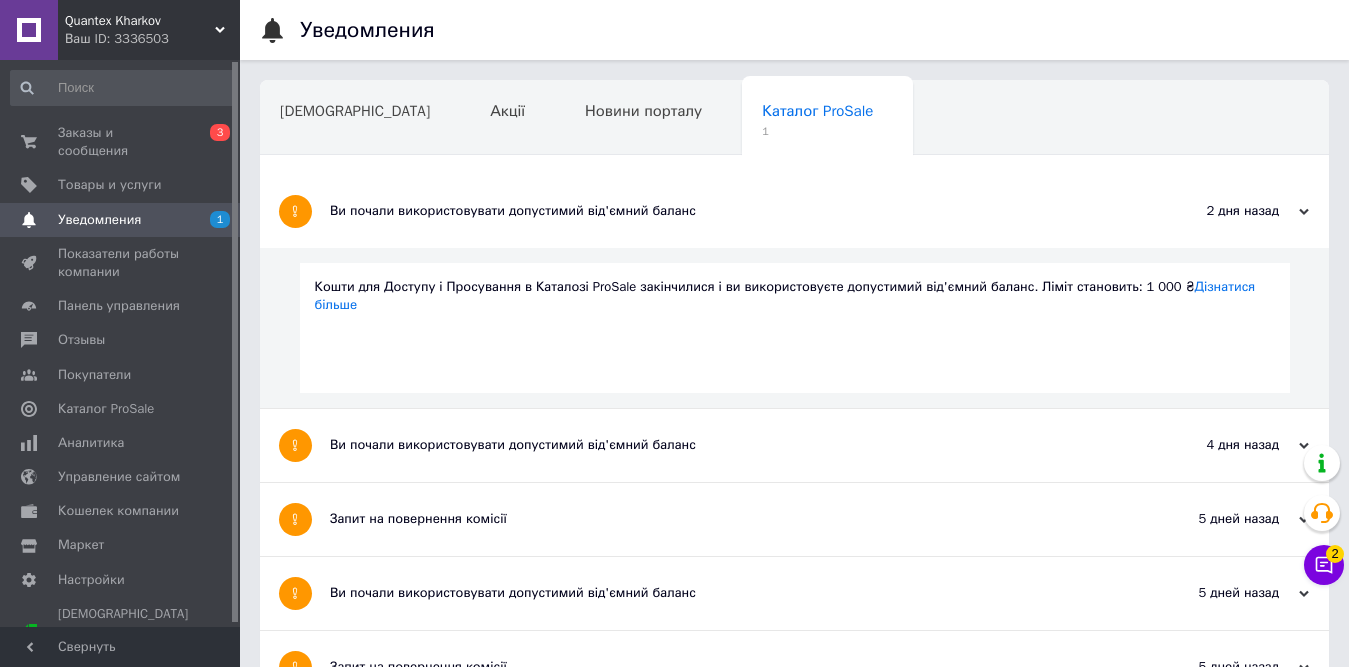scroll, scrollTop: 200, scrollLeft: 0, axis: vertical 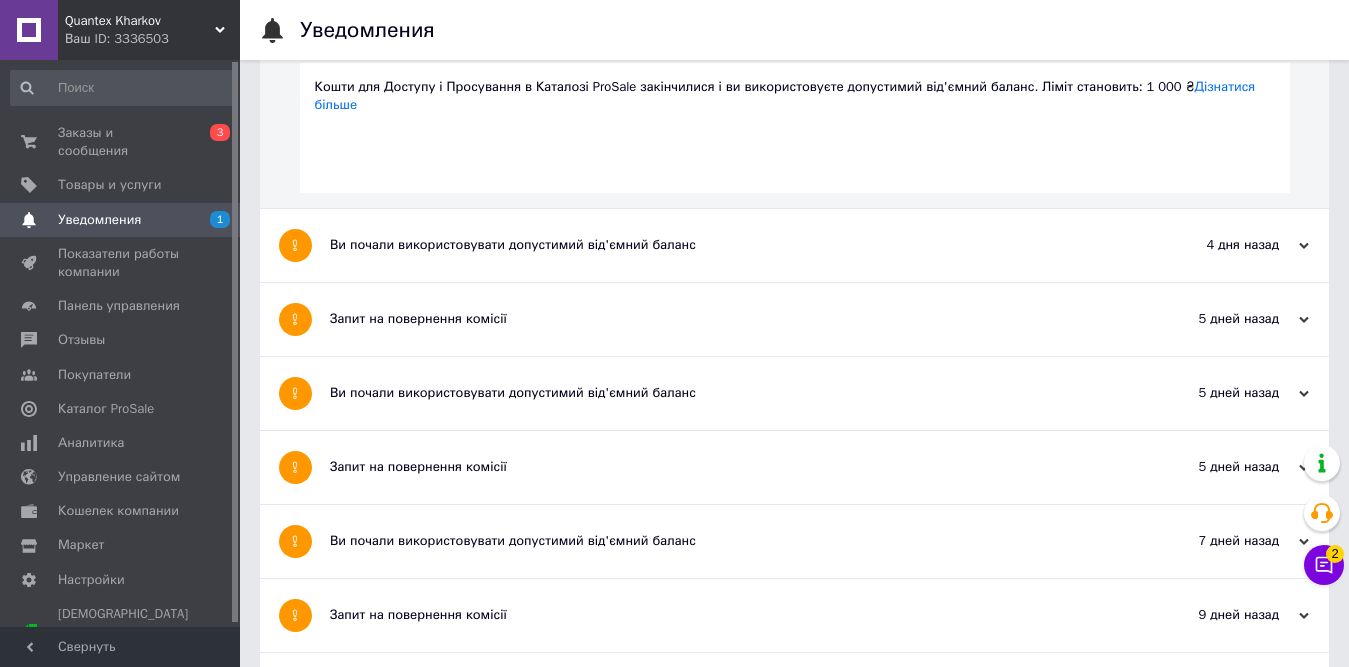 click on "Уведомления" at bounding box center [99, 220] 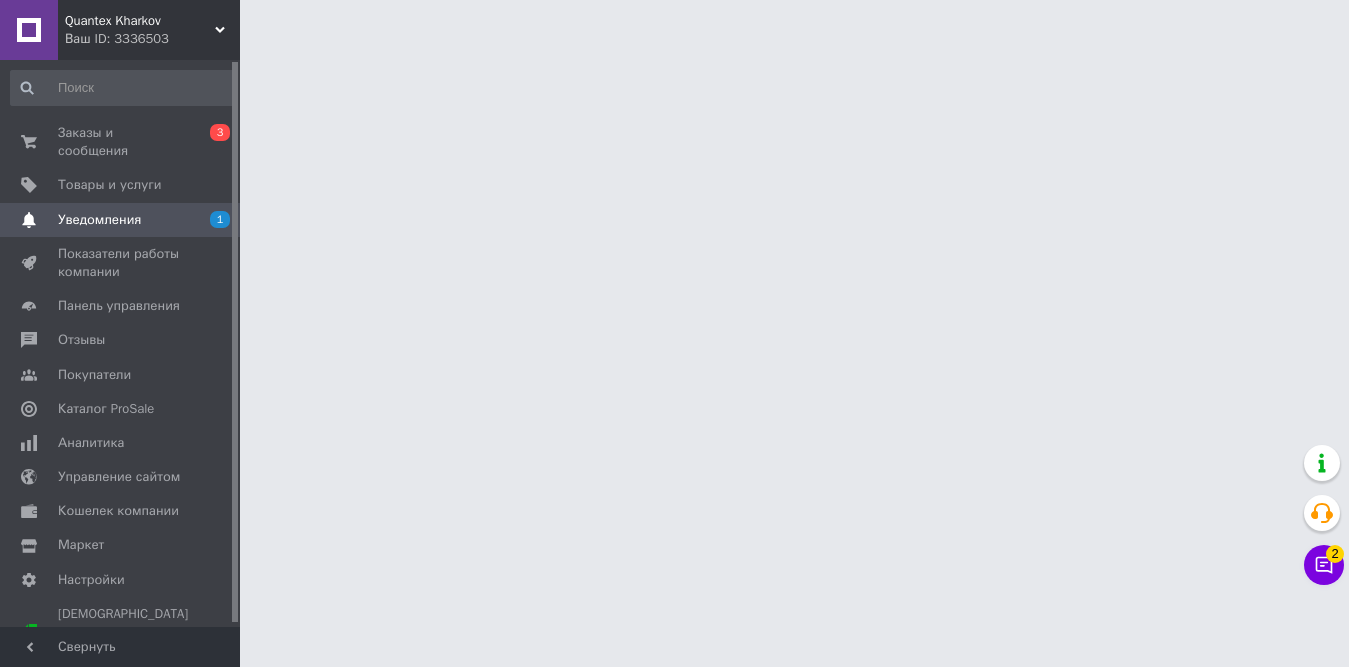 scroll, scrollTop: 0, scrollLeft: 0, axis: both 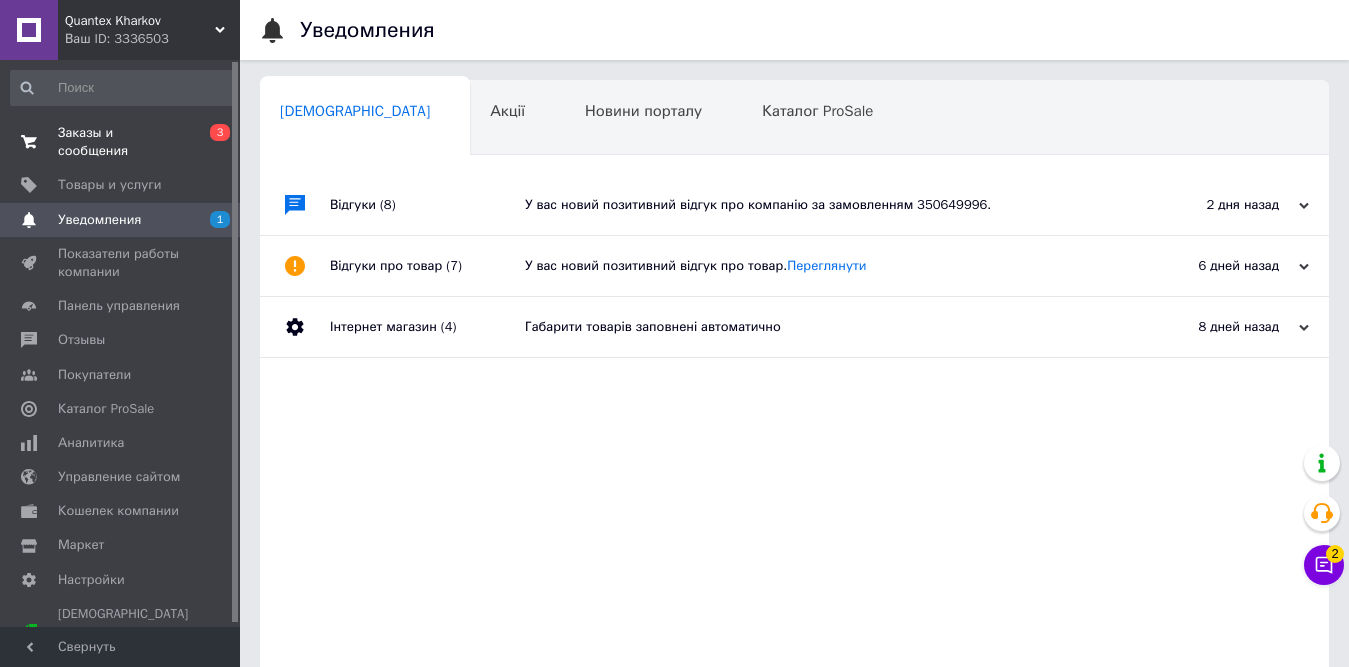 click on "Заказы и сообщения" at bounding box center (121, 142) 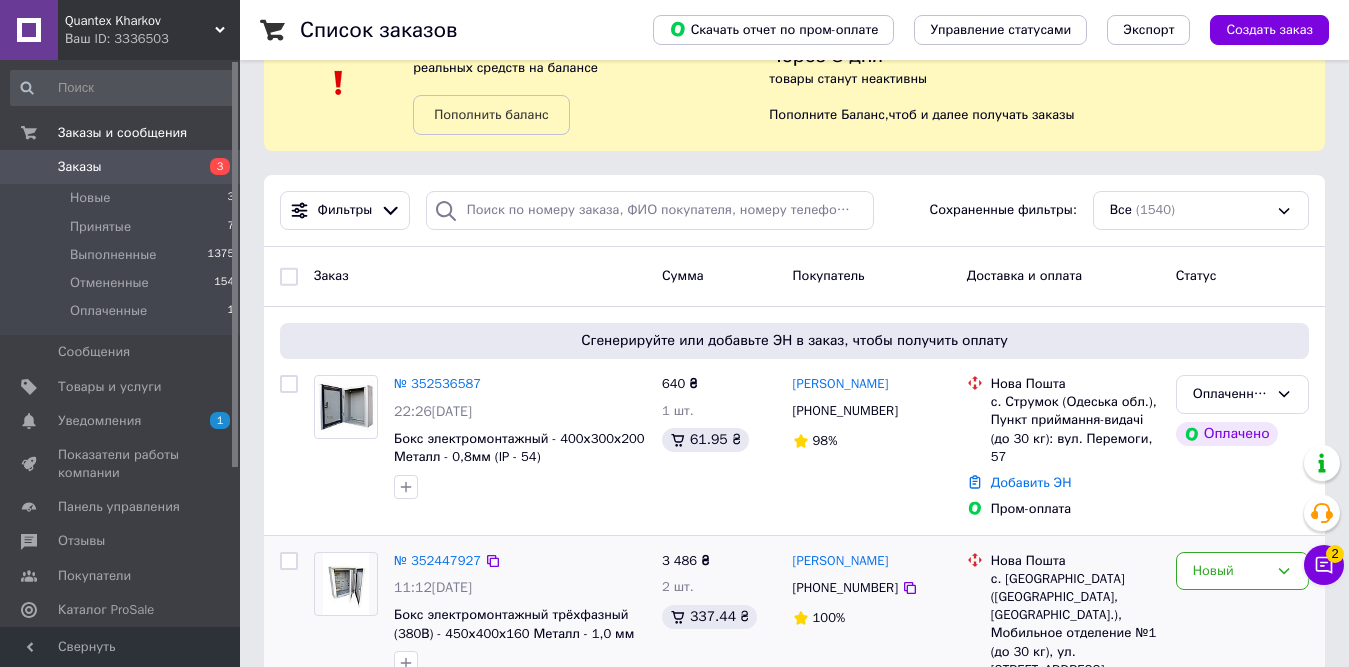 scroll, scrollTop: 300, scrollLeft: 0, axis: vertical 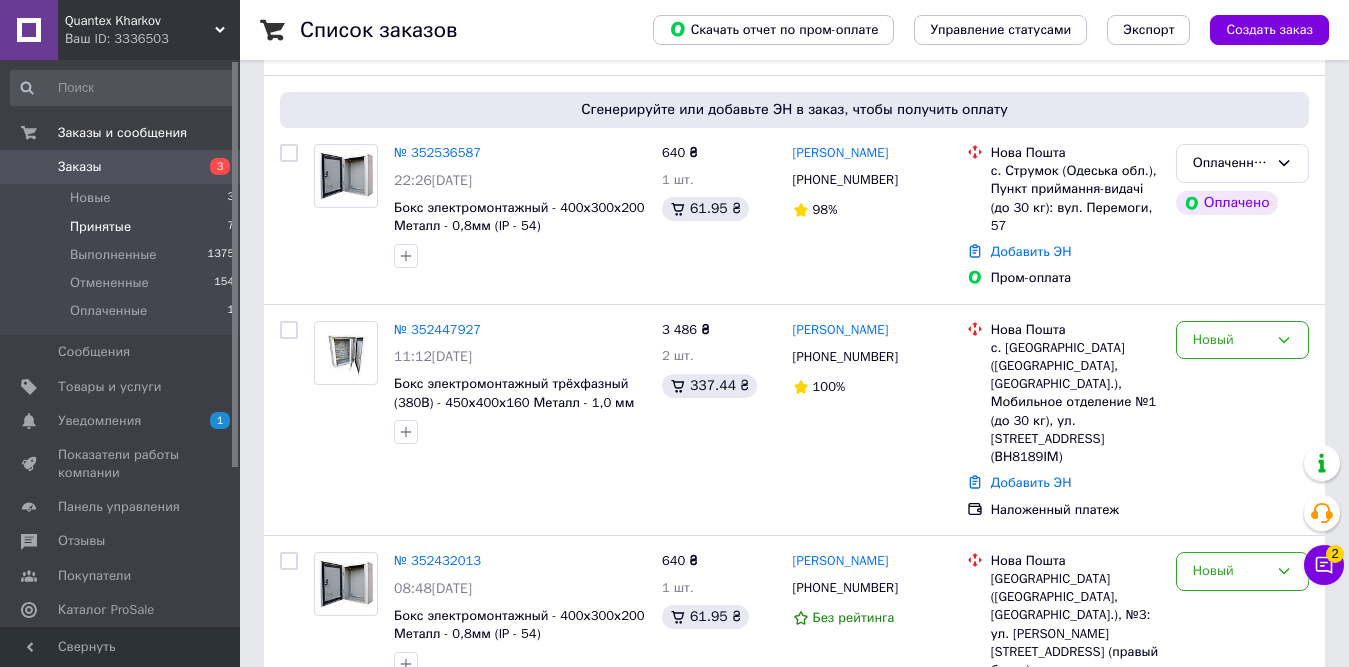 click on "Принятые" at bounding box center (100, 227) 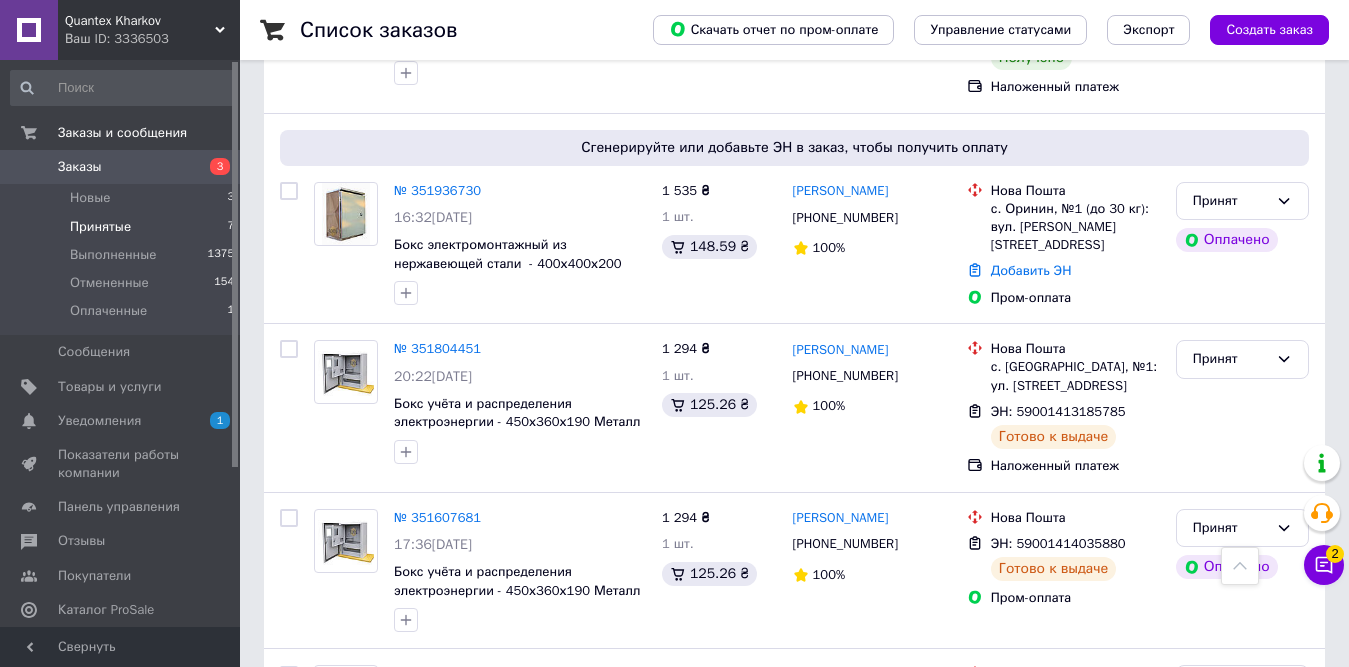 scroll, scrollTop: 1072, scrollLeft: 0, axis: vertical 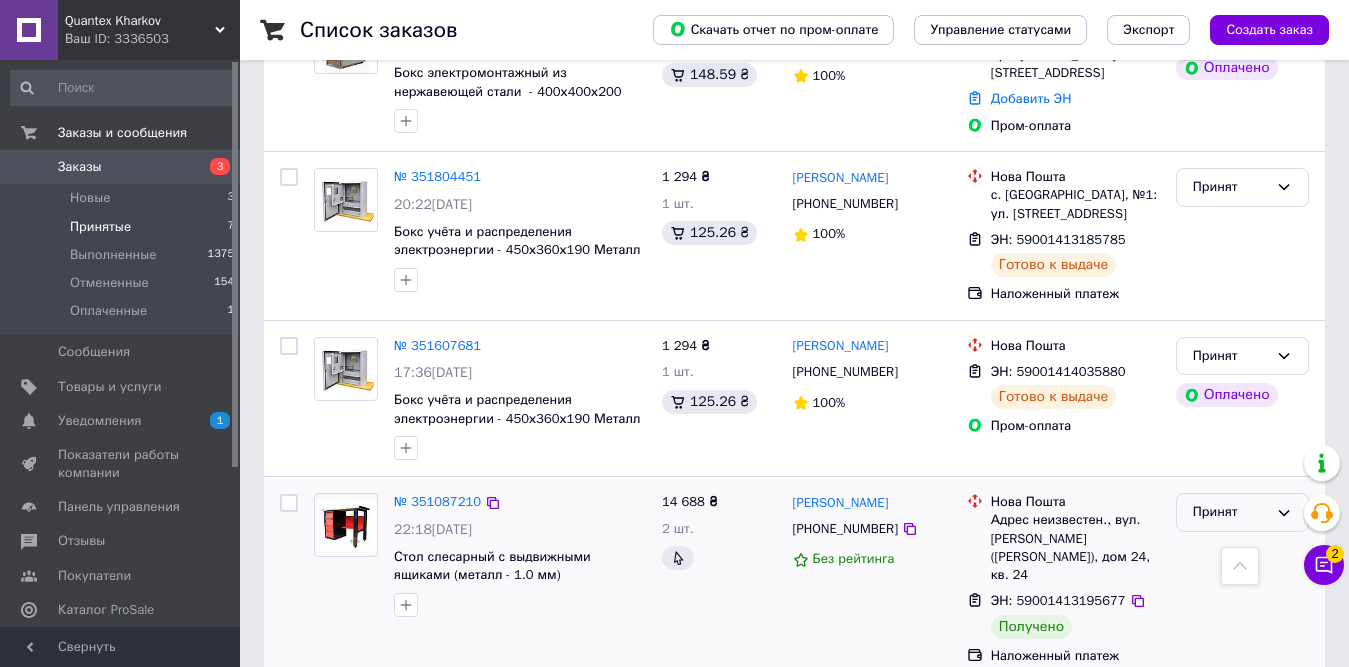 click on "Принят" at bounding box center (1230, 512) 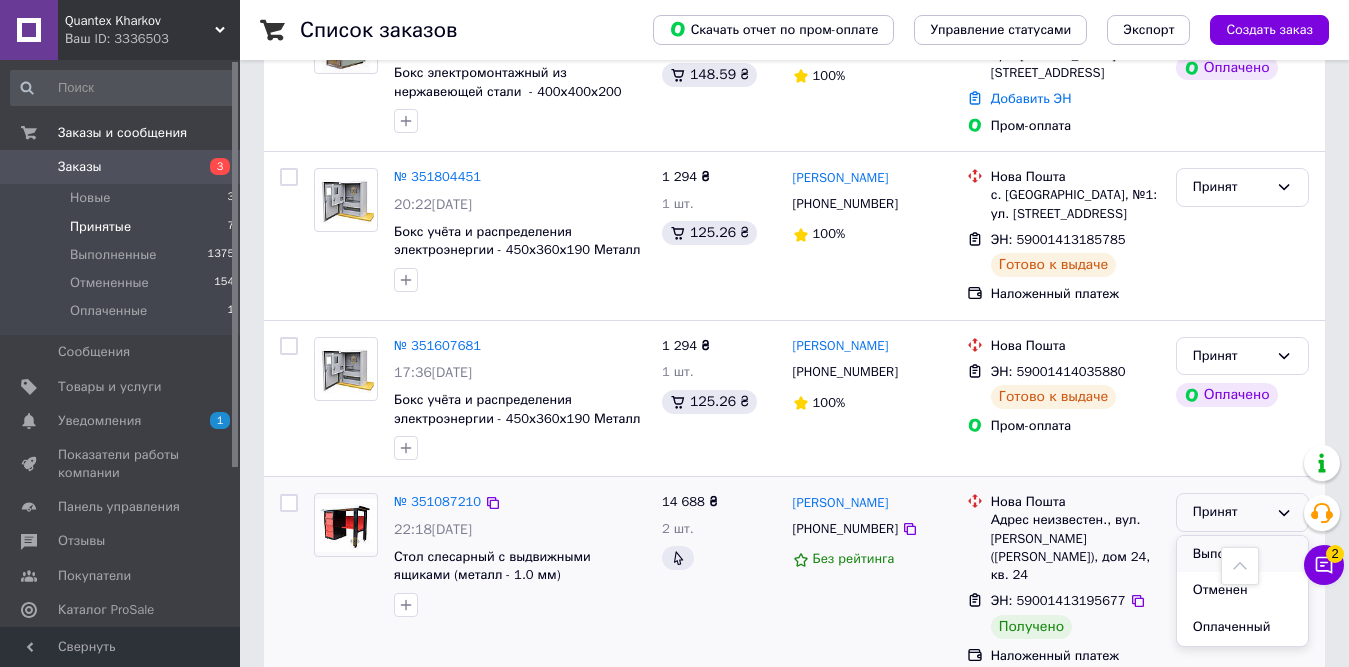 click on "Выполнен" at bounding box center [1242, 554] 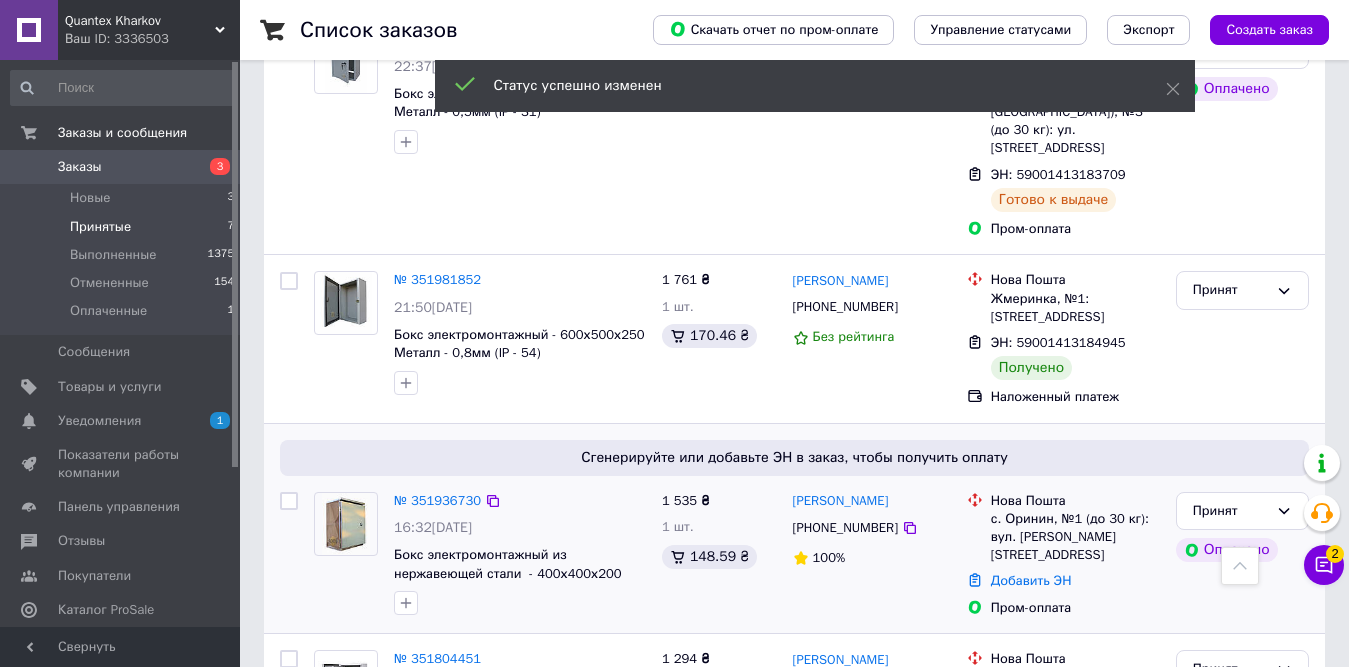 scroll, scrollTop: 572, scrollLeft: 0, axis: vertical 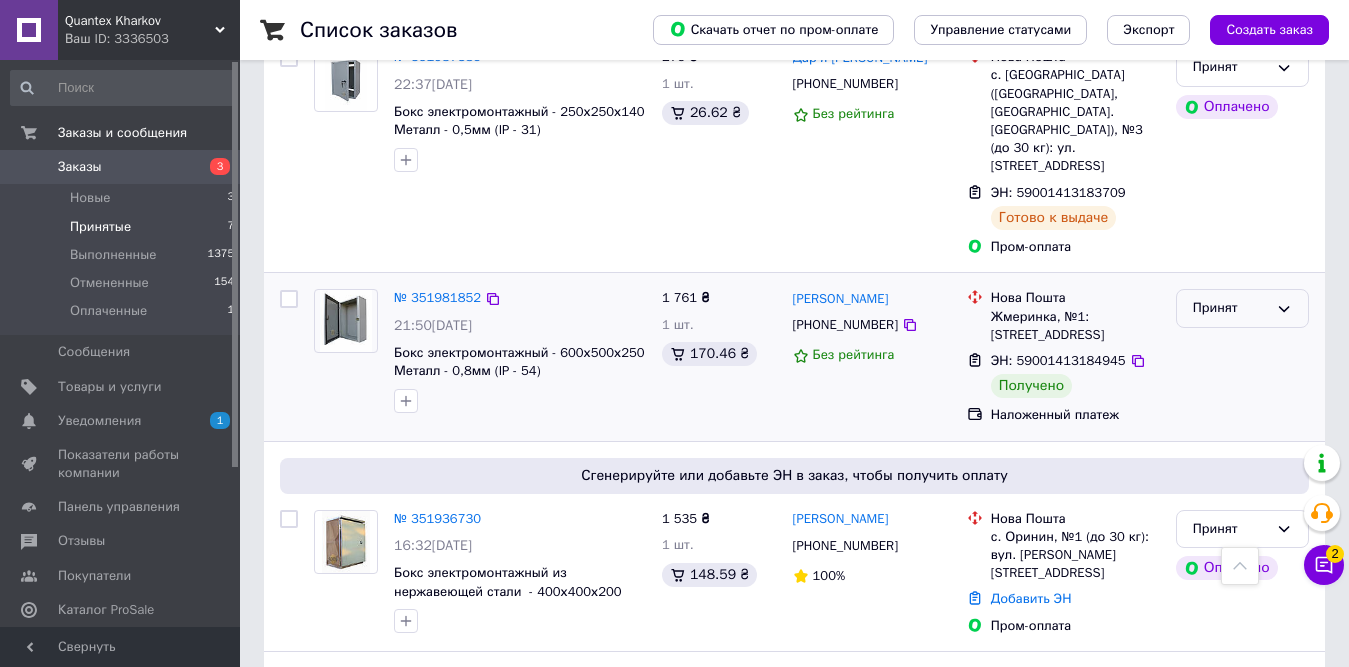 click 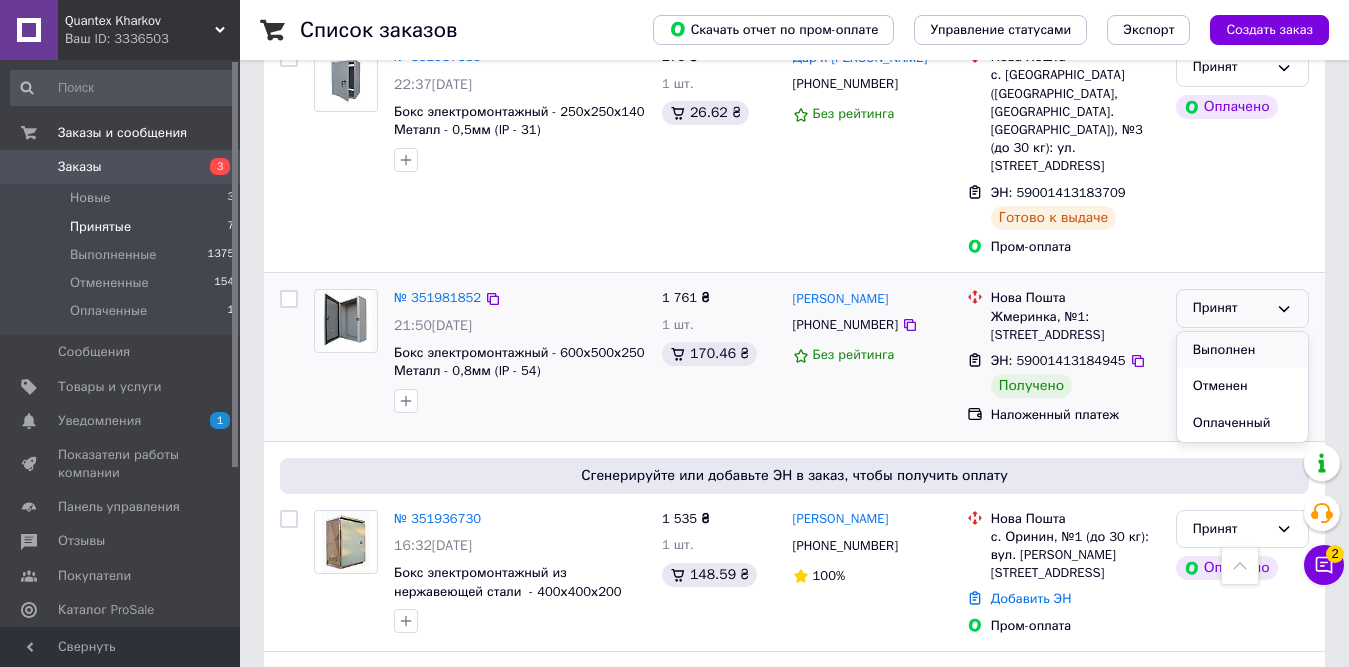click on "Выполнен" at bounding box center (1242, 350) 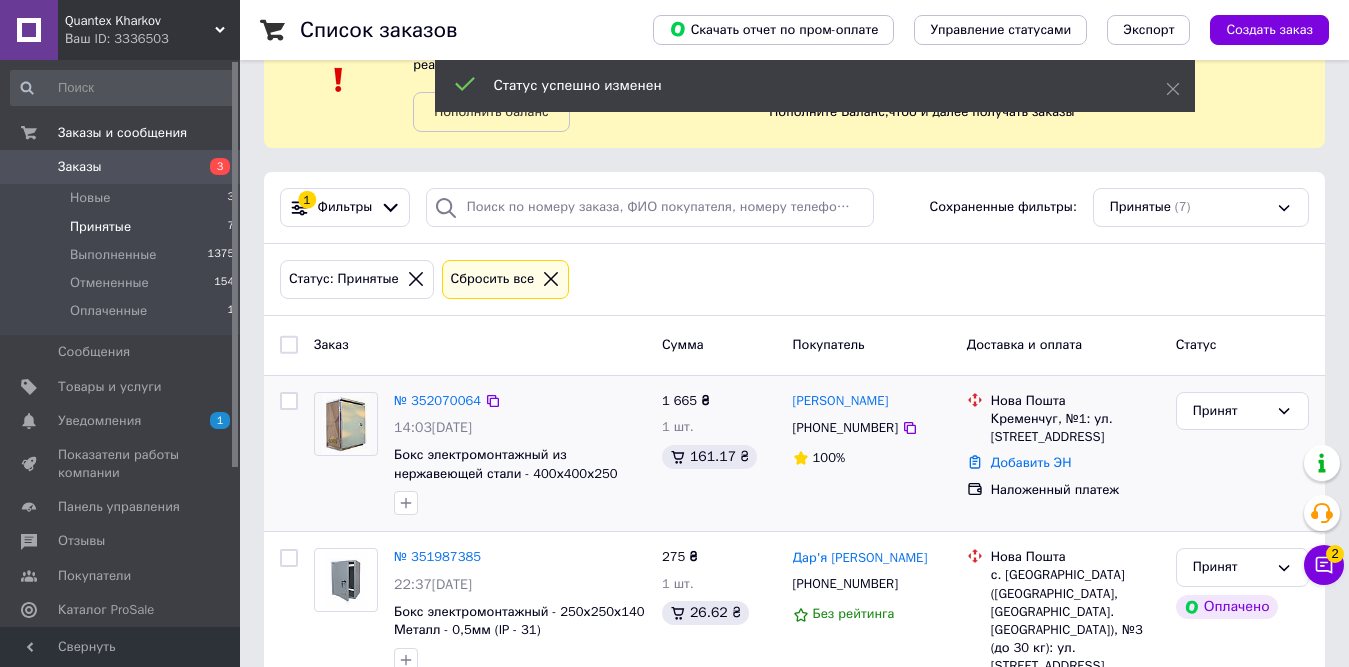 scroll, scrollTop: 0, scrollLeft: 0, axis: both 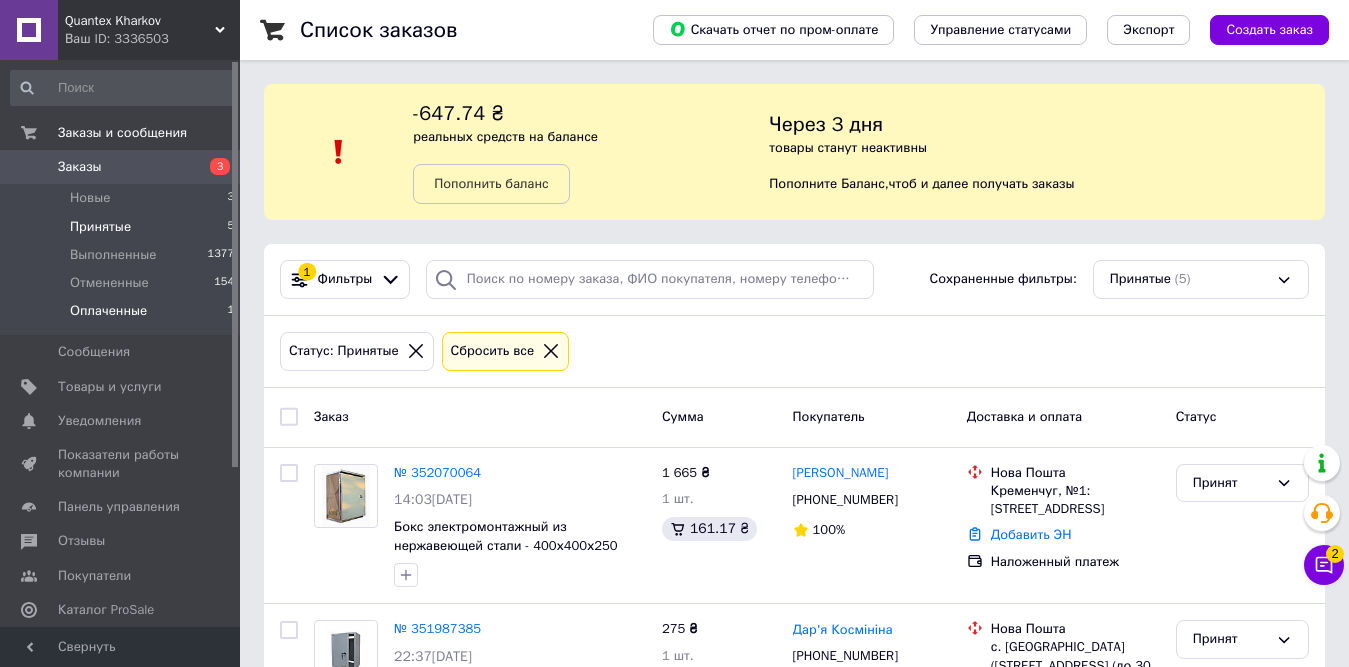 click on "Оплаченные" at bounding box center [108, 311] 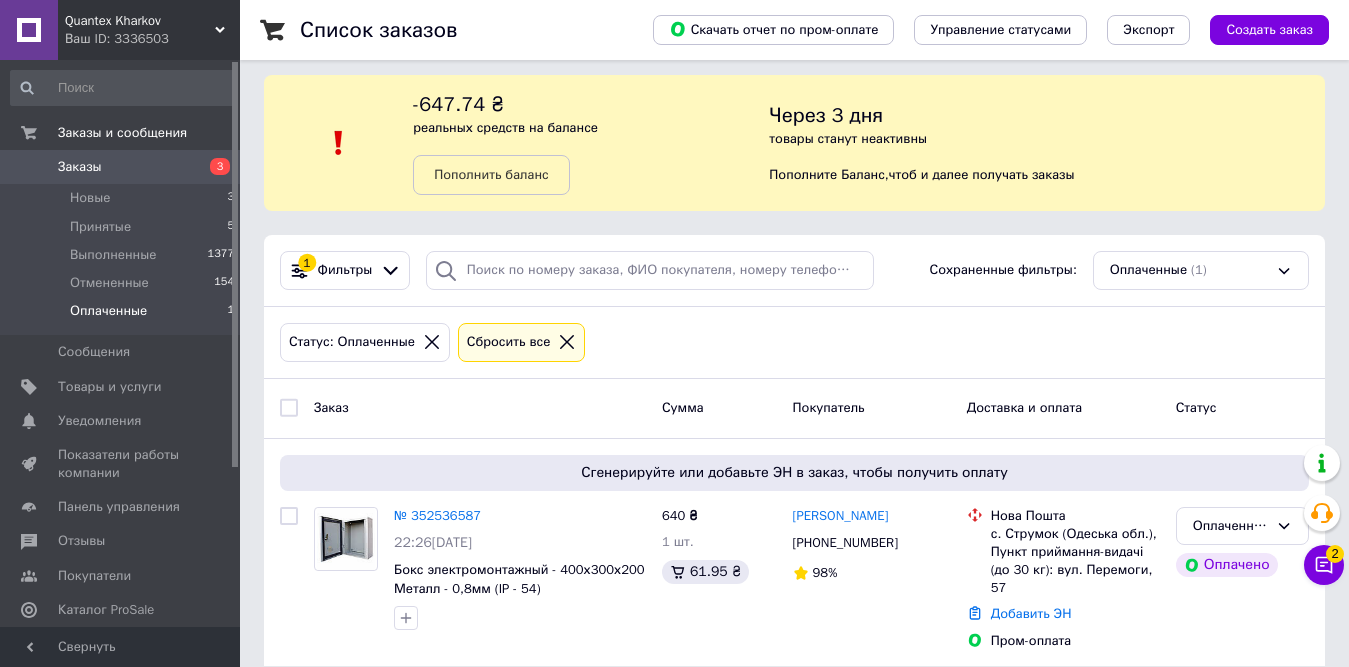 scroll, scrollTop: 14, scrollLeft: 0, axis: vertical 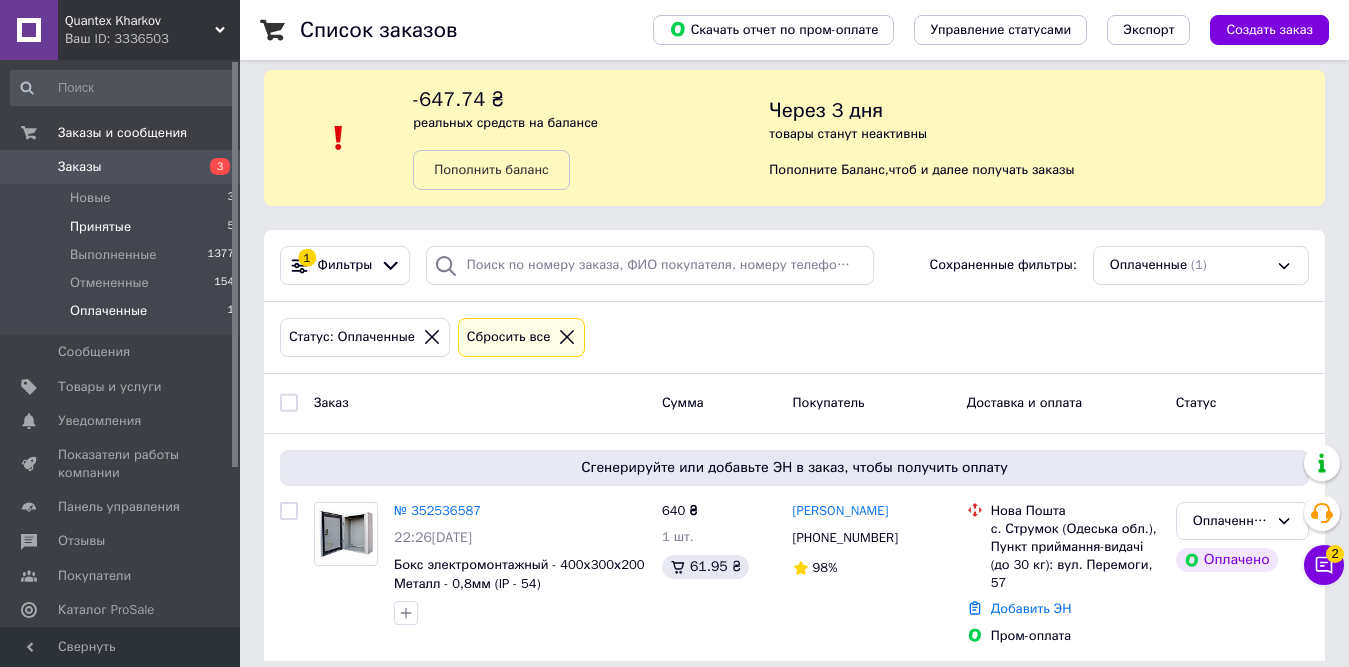 click on "Принятые 5" at bounding box center (123, 227) 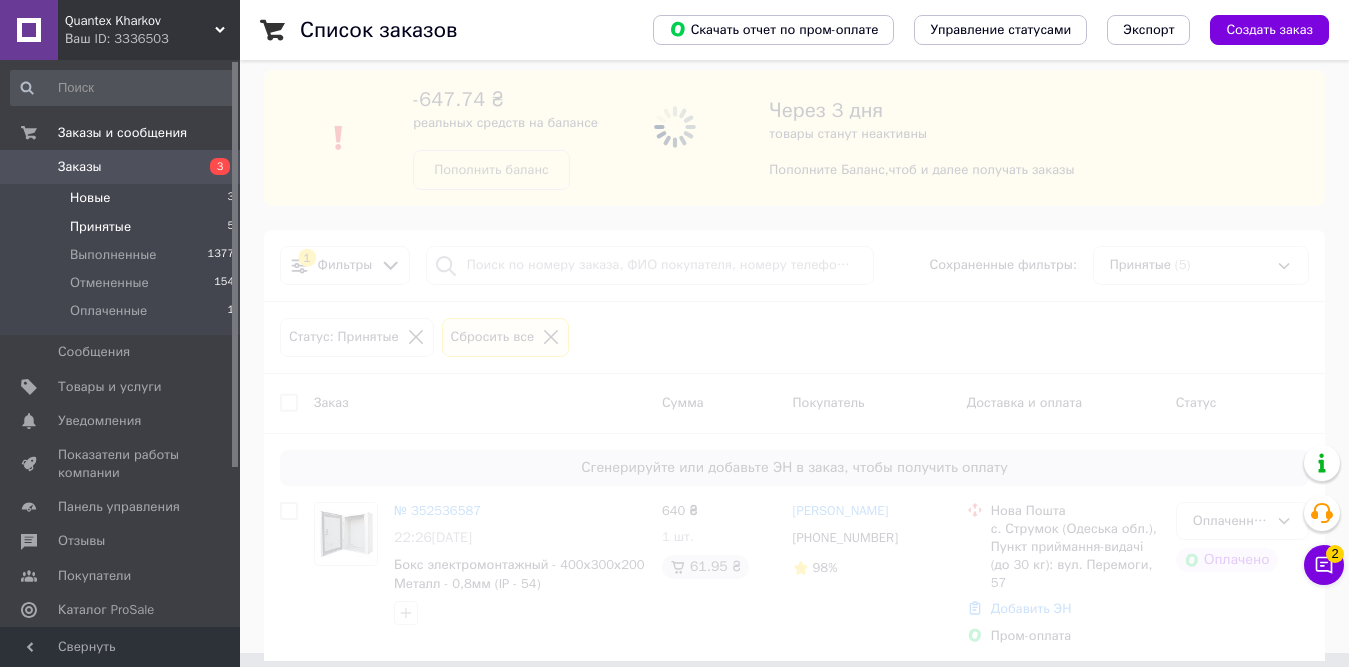 scroll, scrollTop: 0, scrollLeft: 0, axis: both 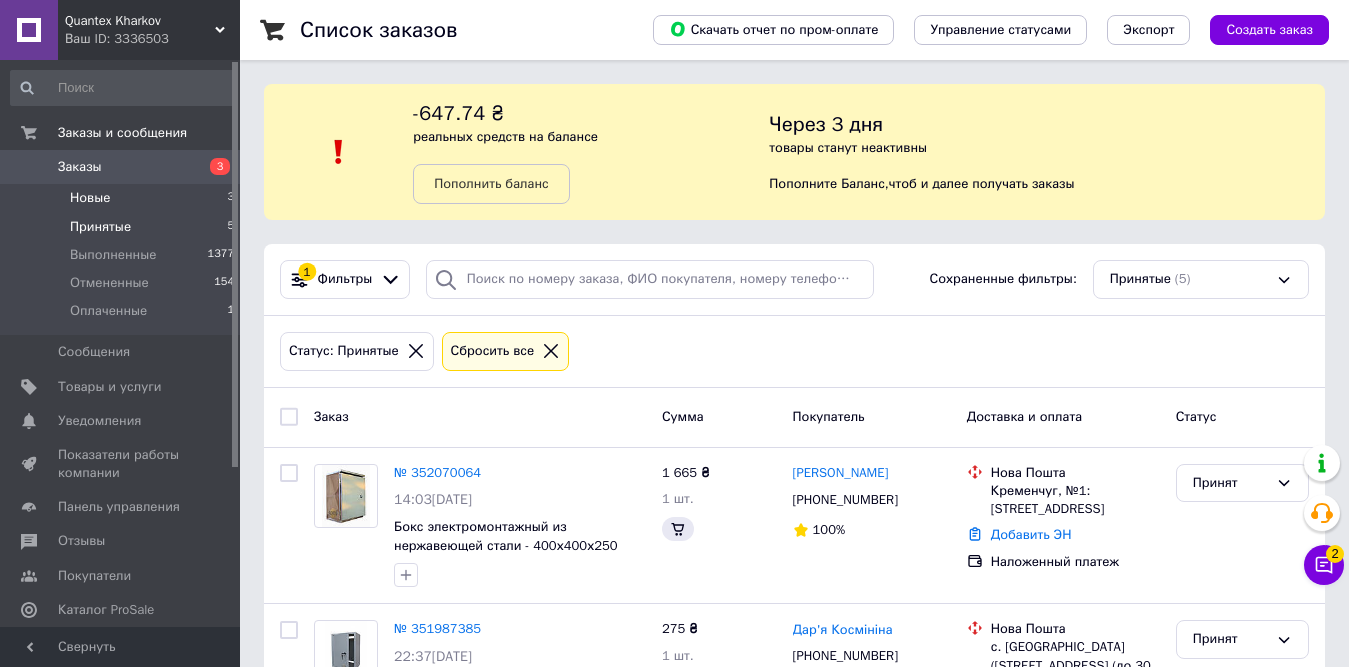 click on "Новые 3" at bounding box center (123, 198) 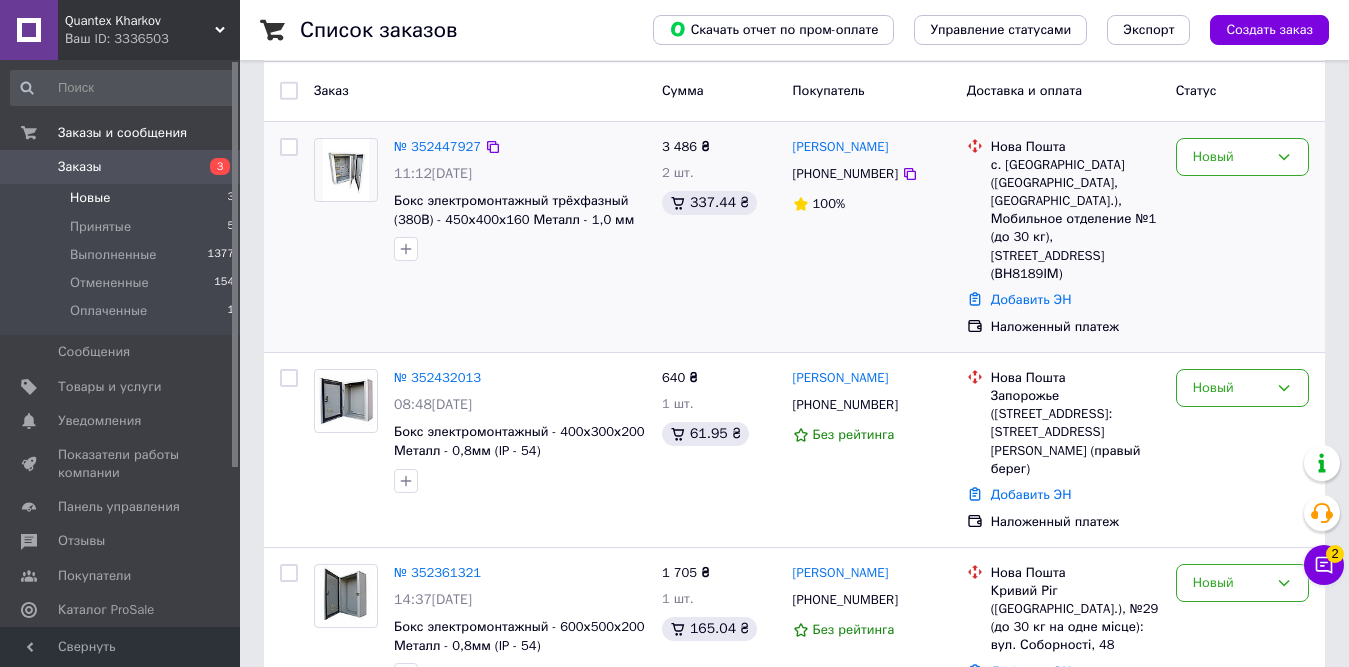 scroll, scrollTop: 352, scrollLeft: 0, axis: vertical 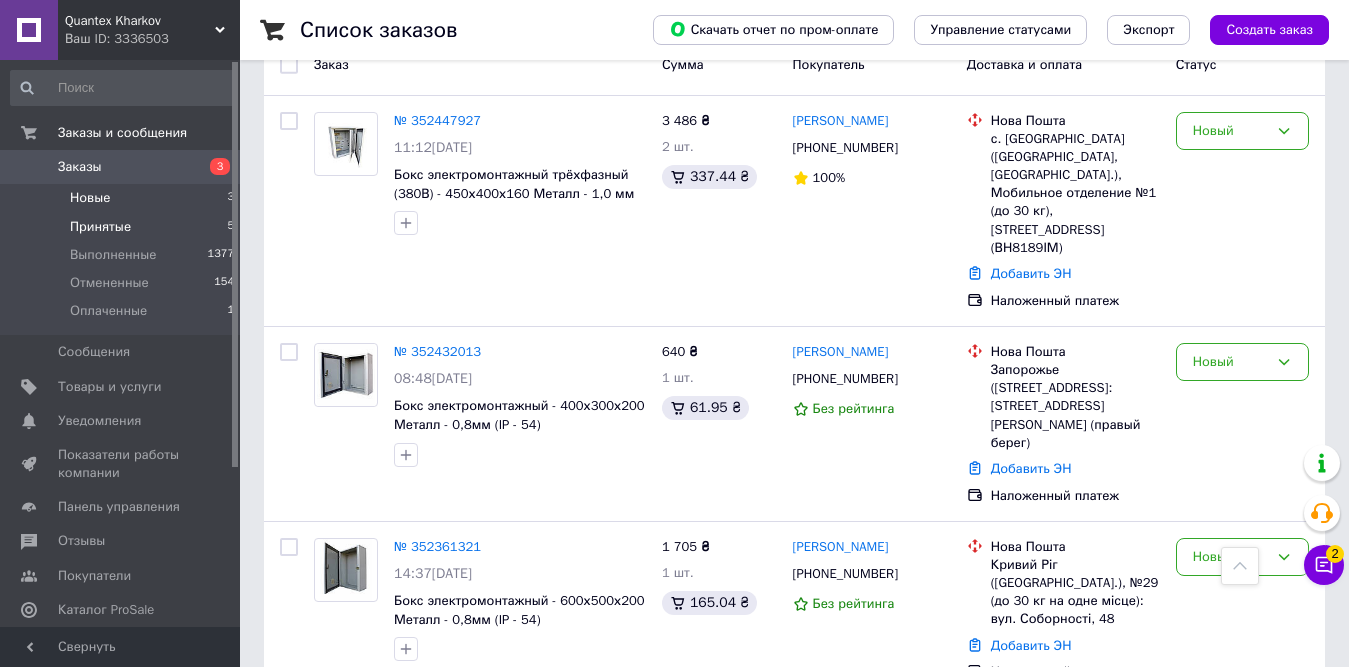 click on "Принятые" at bounding box center (100, 227) 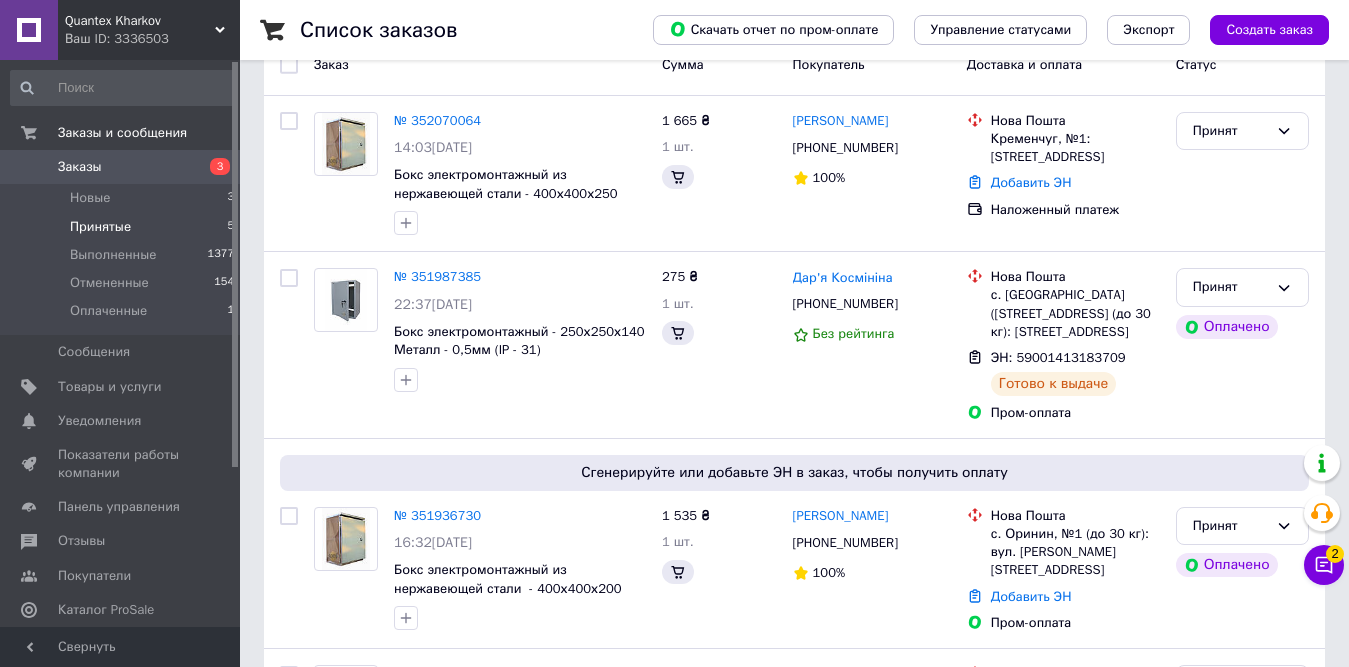 scroll, scrollTop: 0, scrollLeft: 0, axis: both 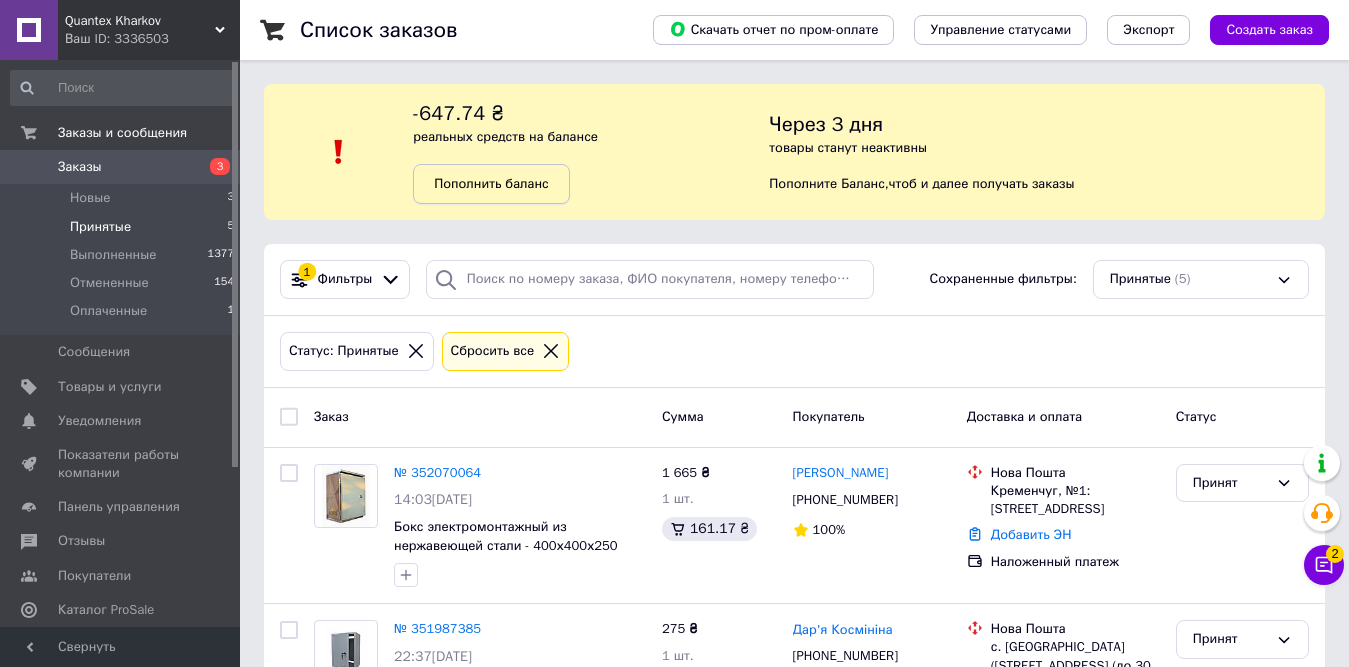 click on "Пополнить баланс" at bounding box center [491, 183] 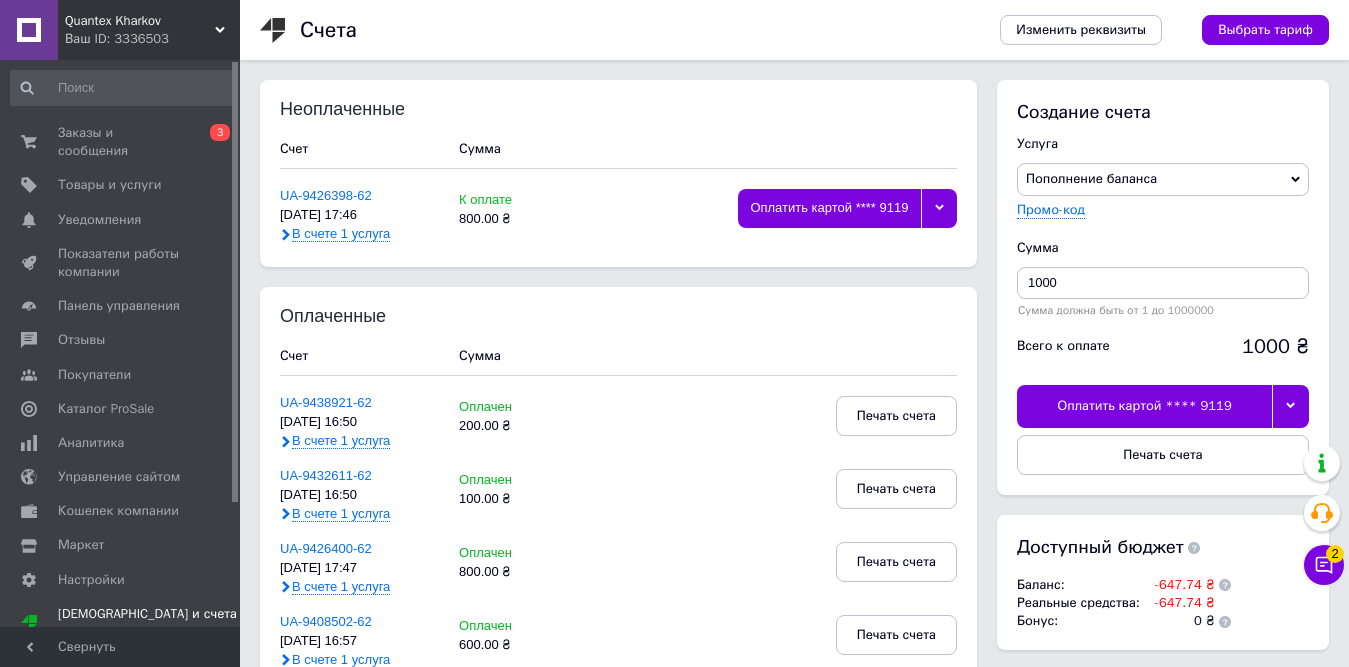 click on "Оплатить картой  **** 9119" at bounding box center [1144, 406] 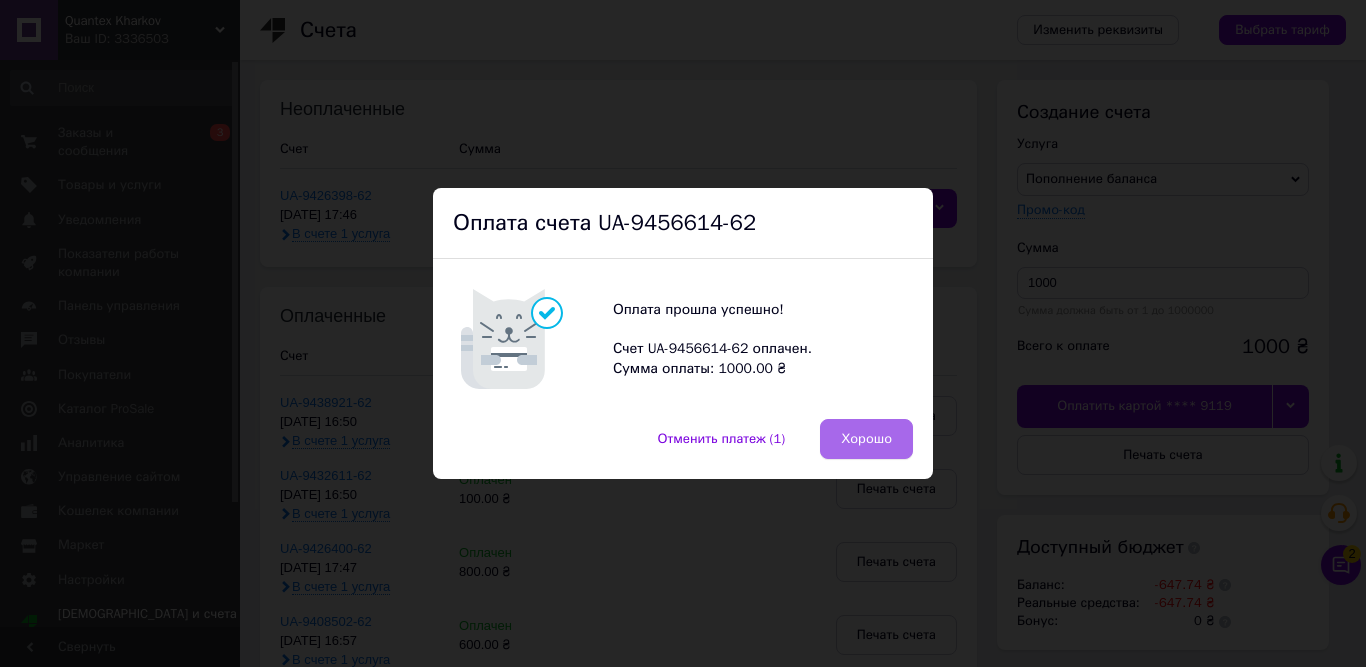 click on "Хорошо" at bounding box center [866, 439] 